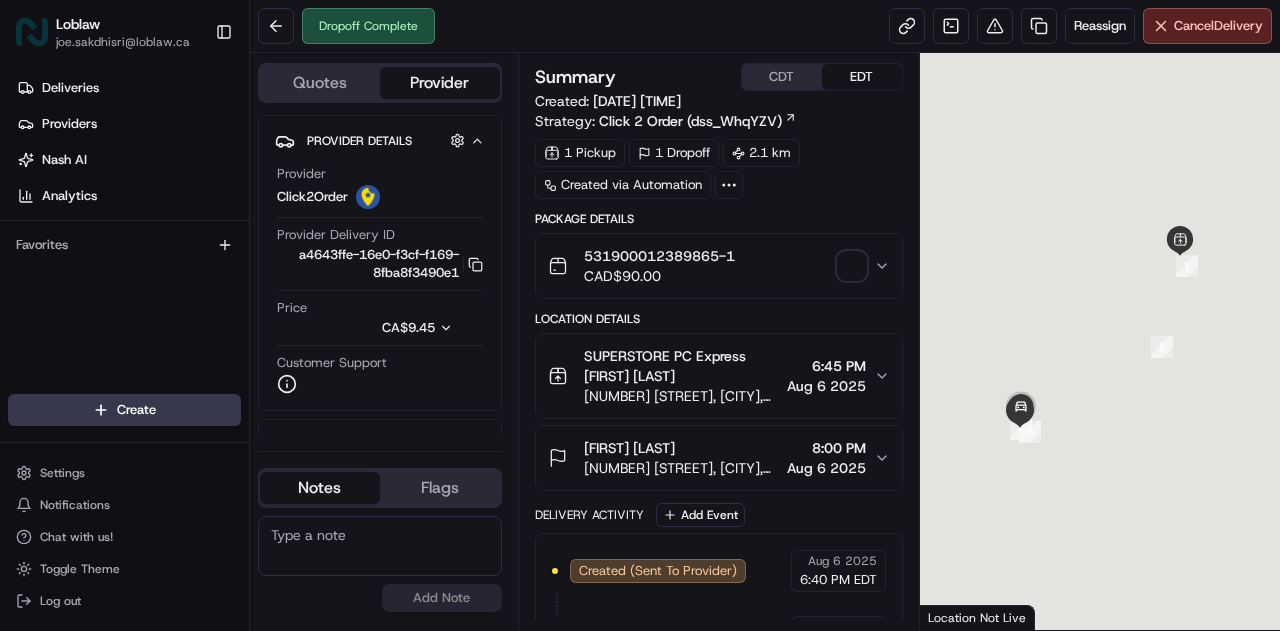 scroll, scrollTop: 0, scrollLeft: 0, axis: both 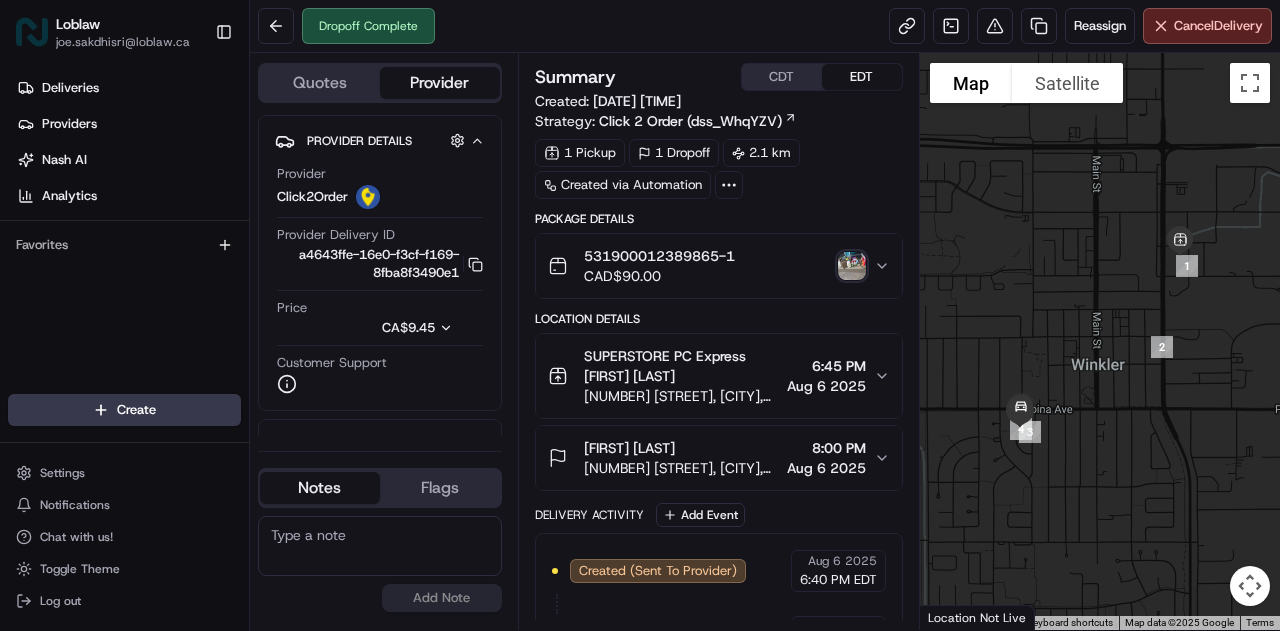 click at bounding box center [852, 266] 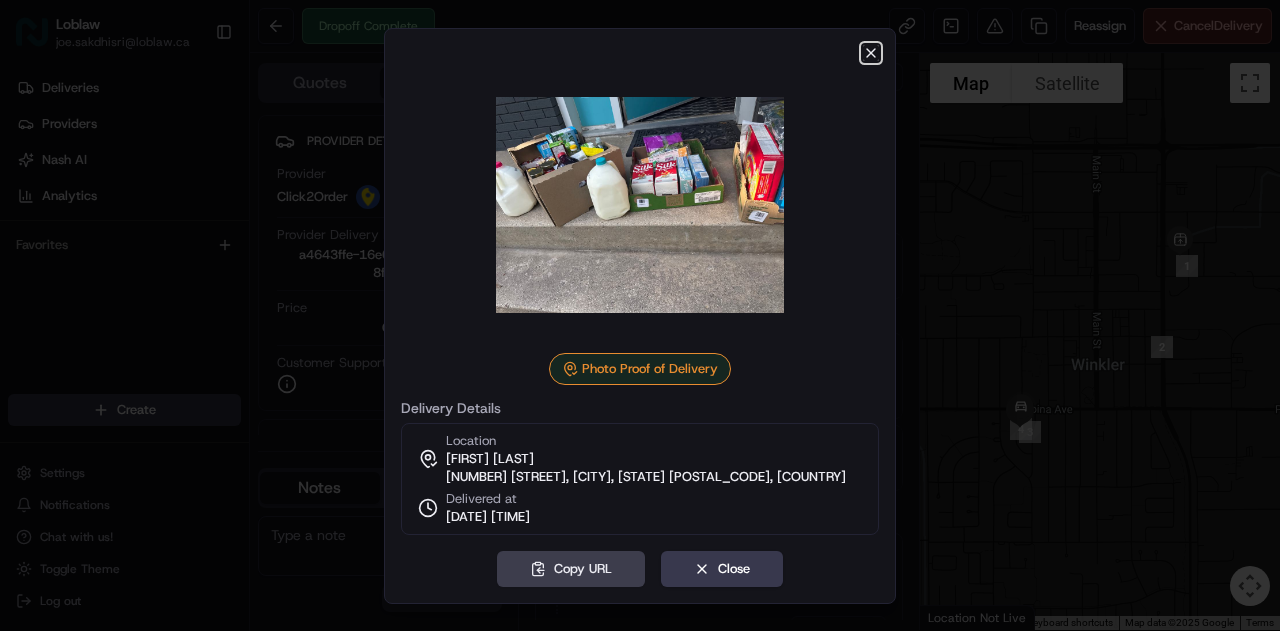 click 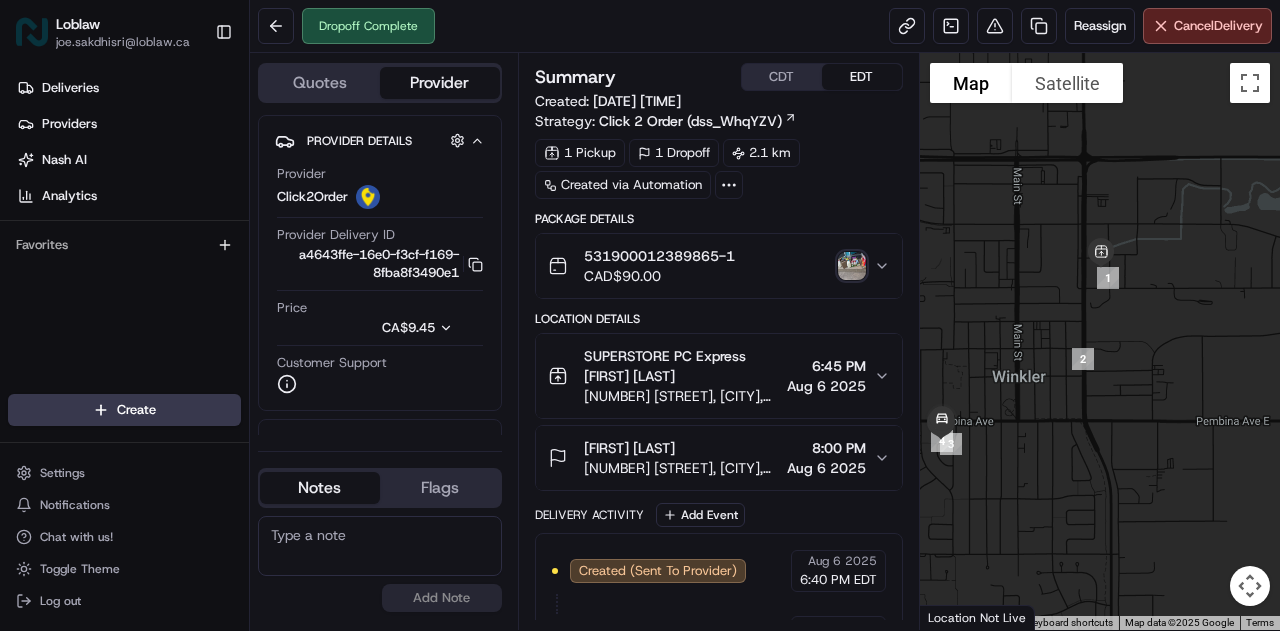 drag, startPoint x: 1146, startPoint y: 451, endPoint x: 1072, endPoint y: 442, distance: 74.54529 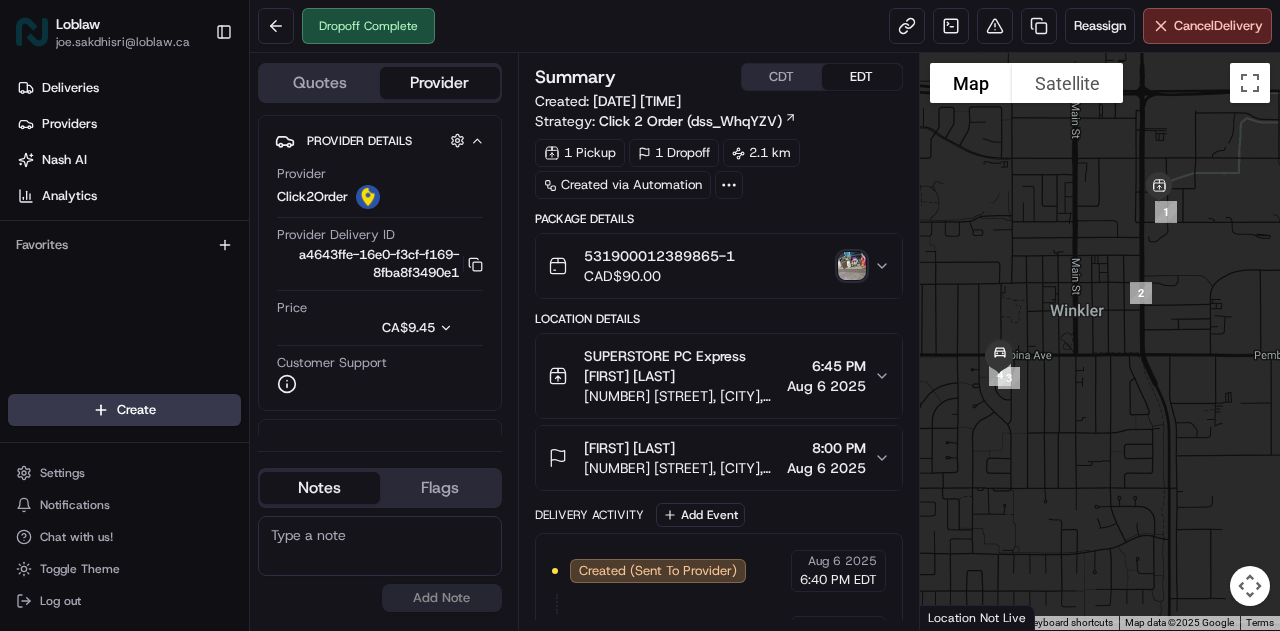 drag, startPoint x: 1032, startPoint y: 455, endPoint x: 1083, endPoint y: 289, distance: 173.65771 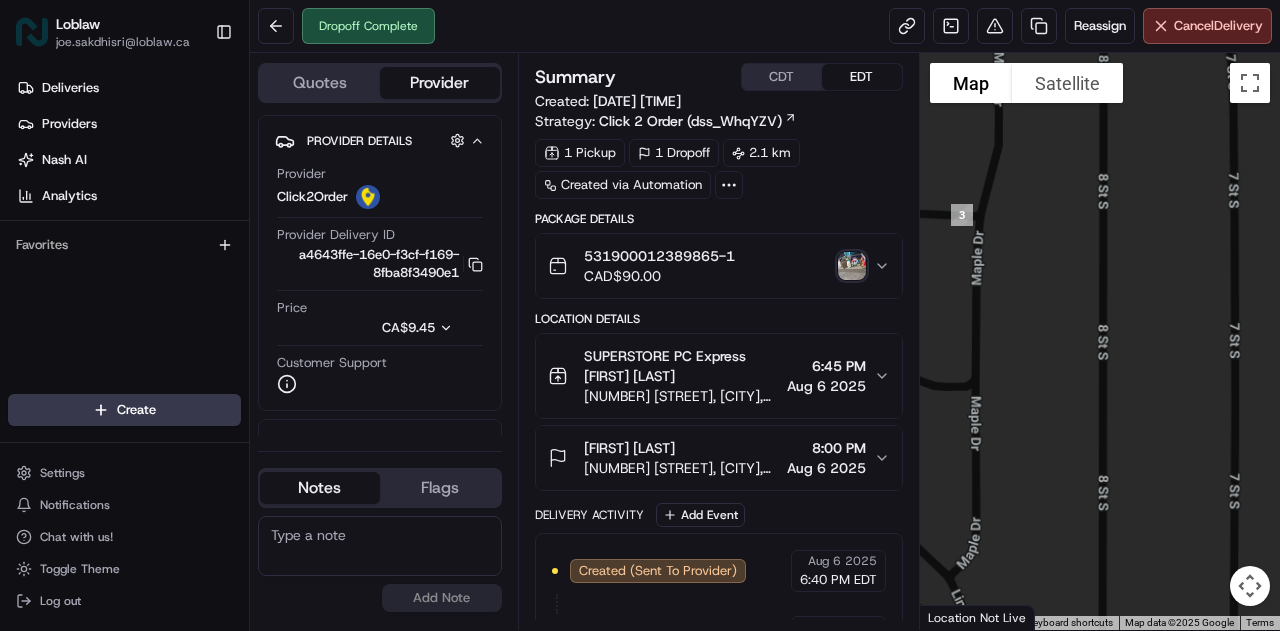 drag, startPoint x: 997, startPoint y: 311, endPoint x: 1251, endPoint y: 387, distance: 265.12637 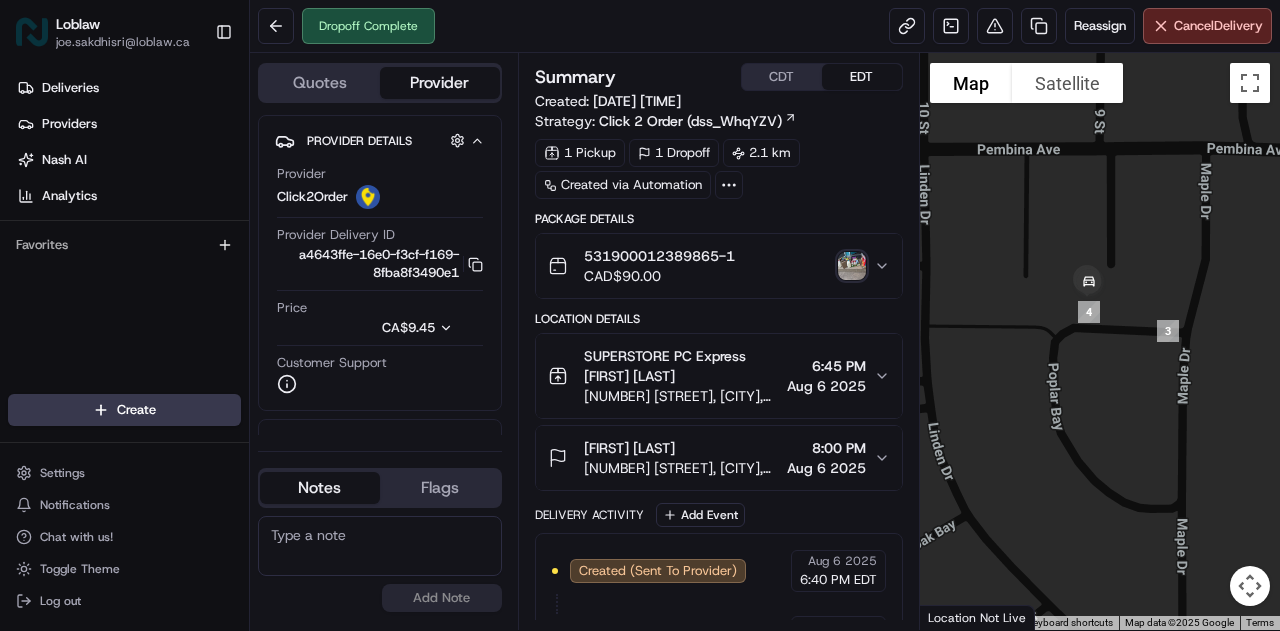 drag, startPoint x: 1080, startPoint y: 401, endPoint x: 1122, endPoint y: 491, distance: 99.31767 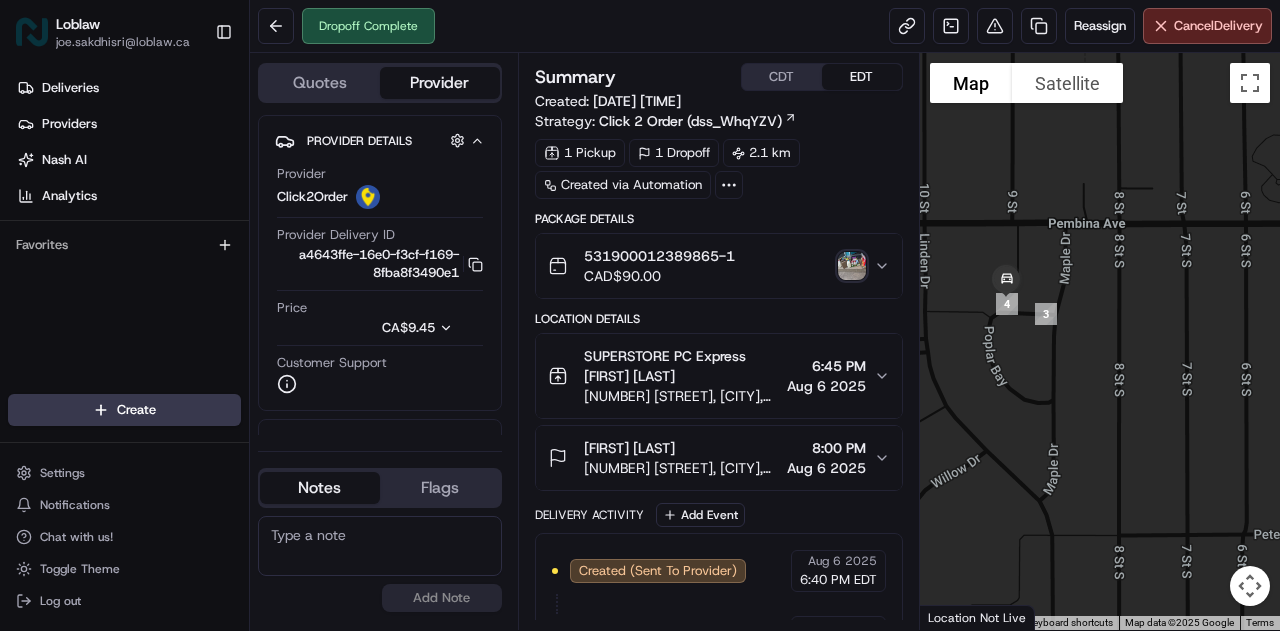 drag, startPoint x: 1075, startPoint y: 408, endPoint x: 1104, endPoint y: 427, distance: 34.669872 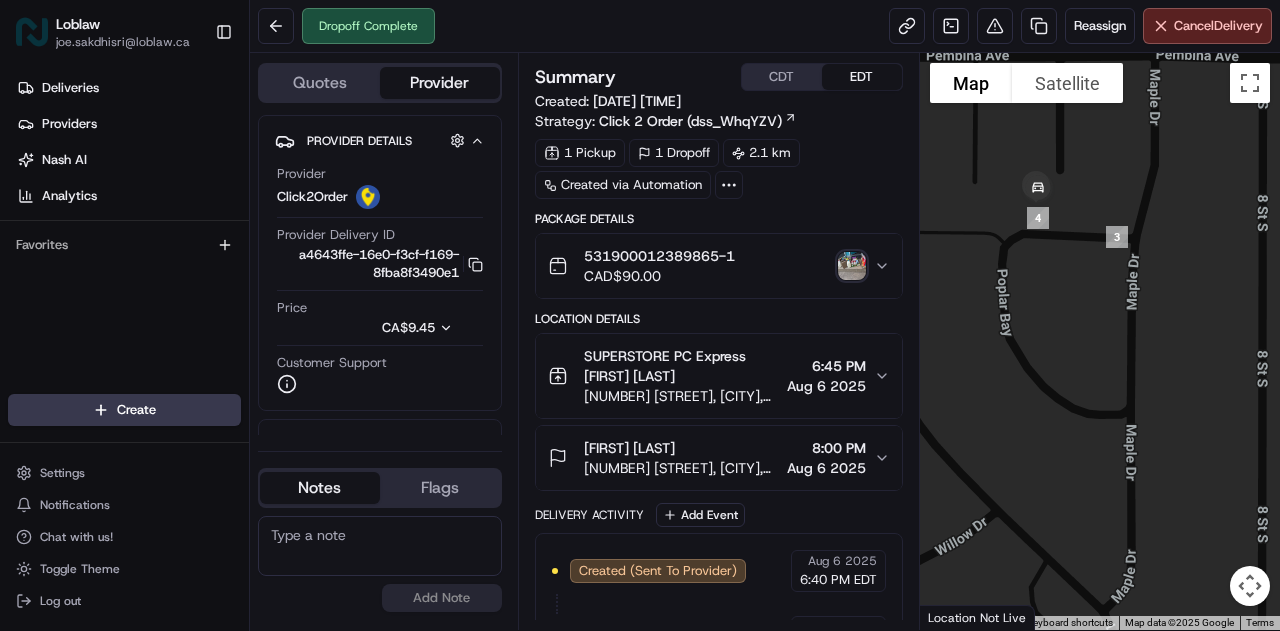 drag, startPoint x: 1069, startPoint y: 411, endPoint x: 1156, endPoint y: 426, distance: 88.28363 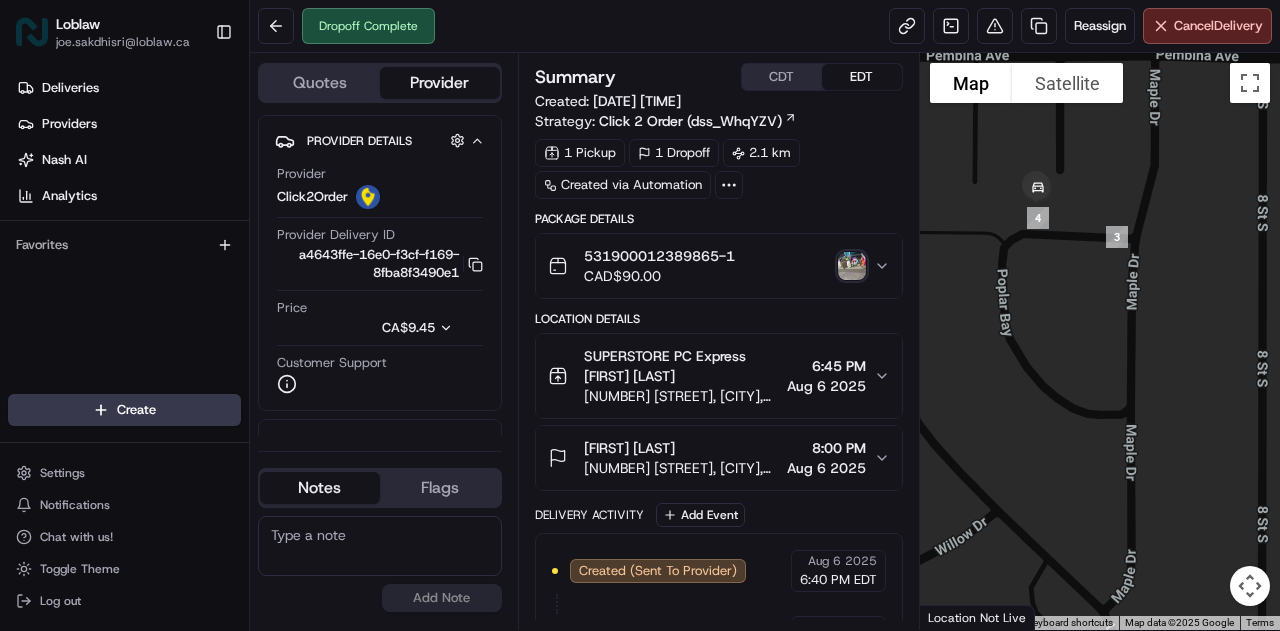 click at bounding box center (852, 266) 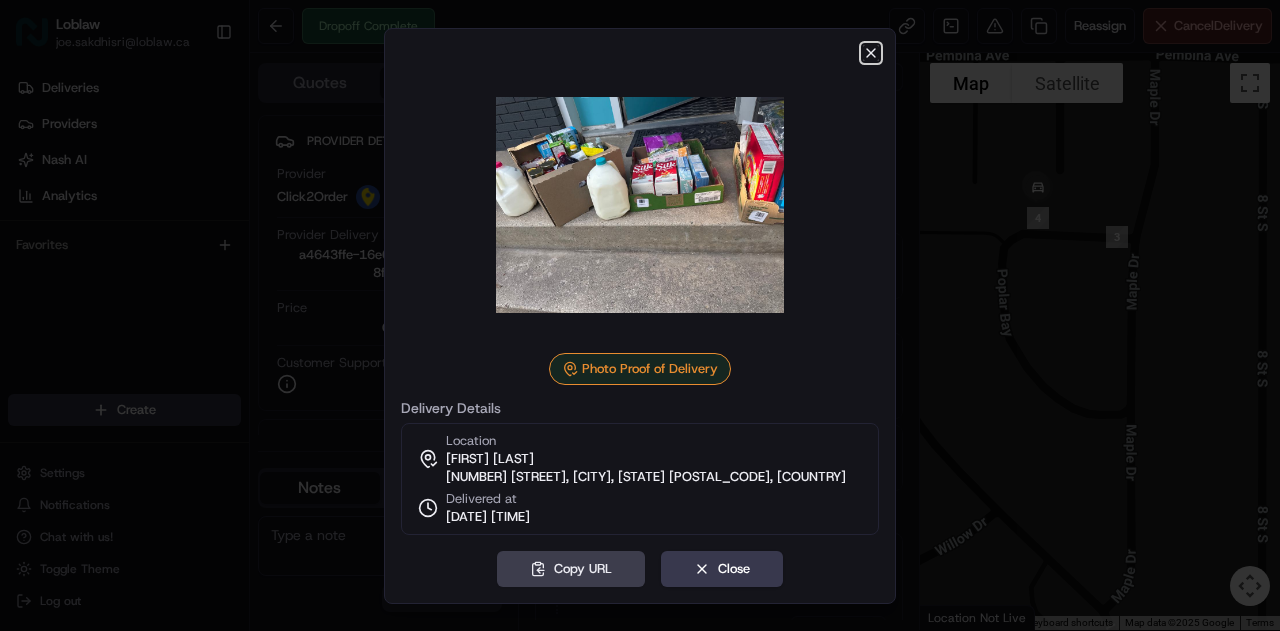 click 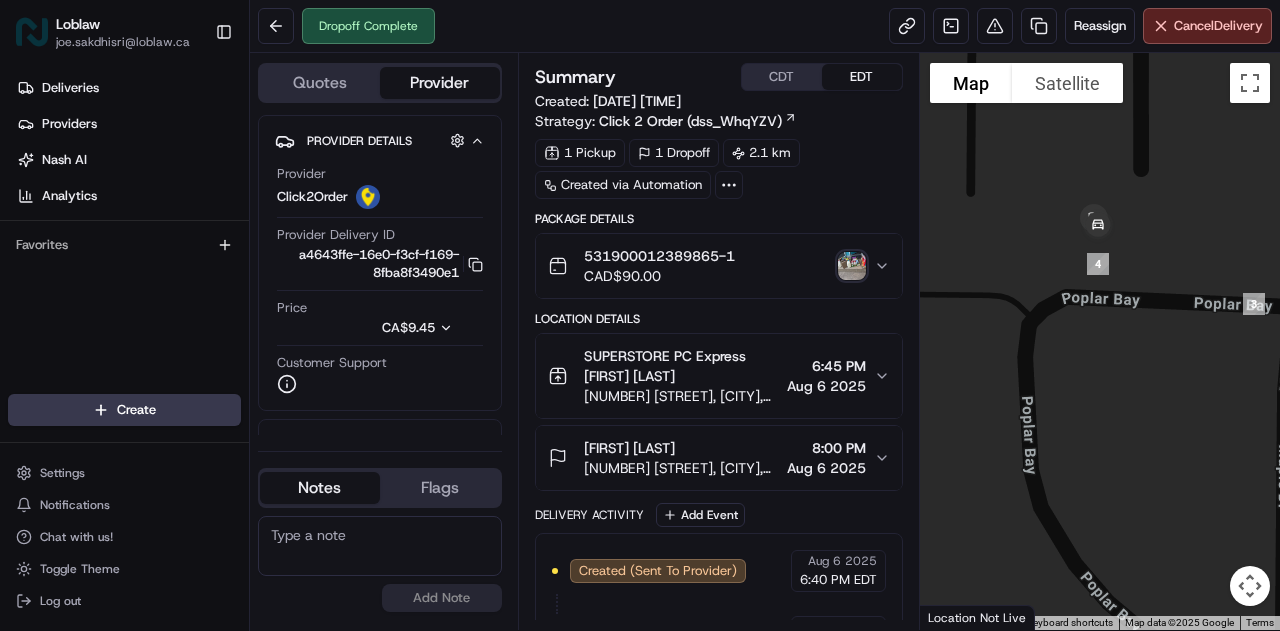 drag, startPoint x: 1084, startPoint y: 295, endPoint x: 1124, endPoint y: 379, distance: 93.03763 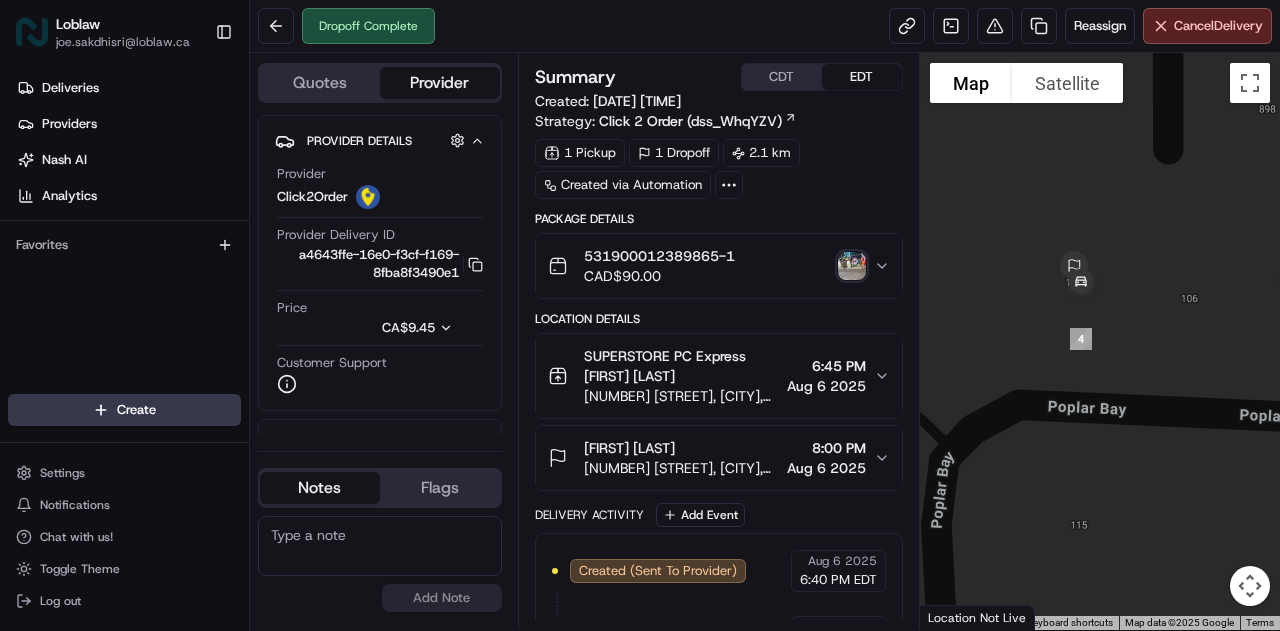 drag, startPoint x: 1052, startPoint y: 314, endPoint x: 783, endPoint y: 207, distance: 289.49957 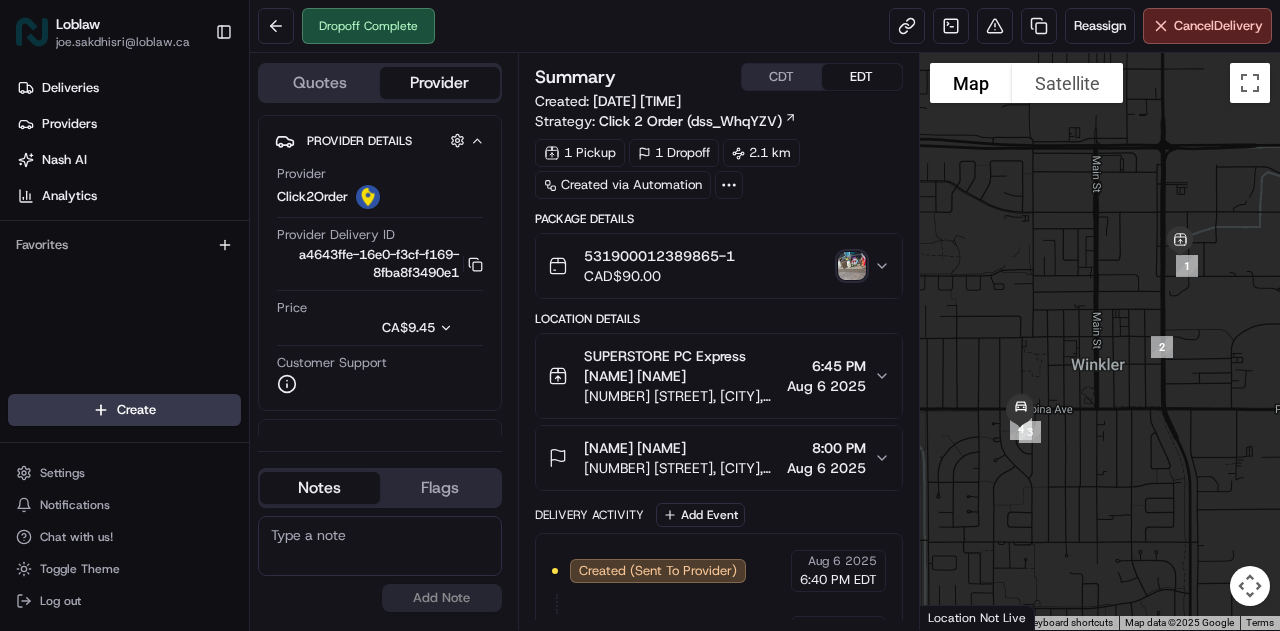 scroll, scrollTop: 0, scrollLeft: 0, axis: both 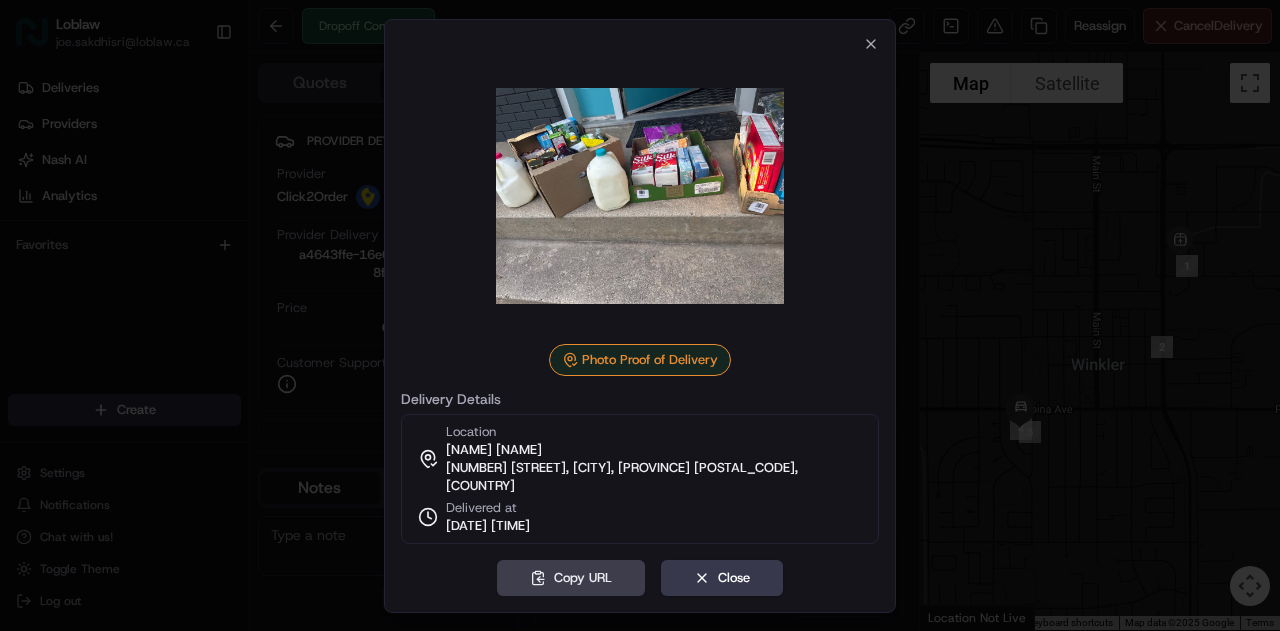 click at bounding box center (640, 196) 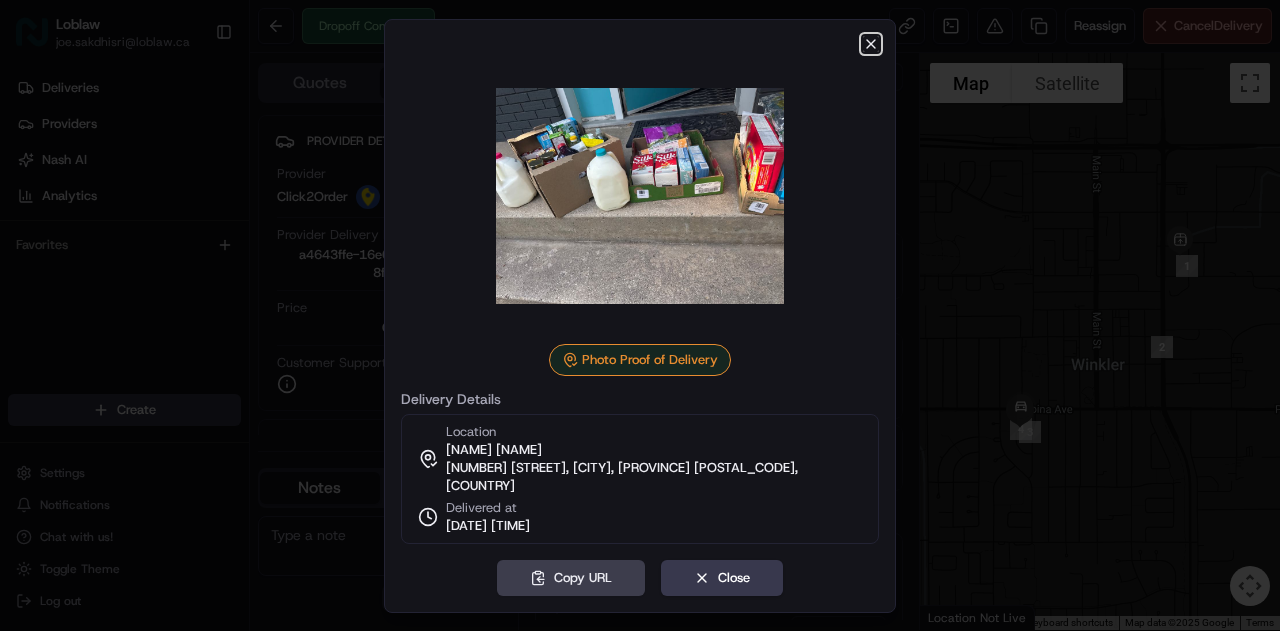 click 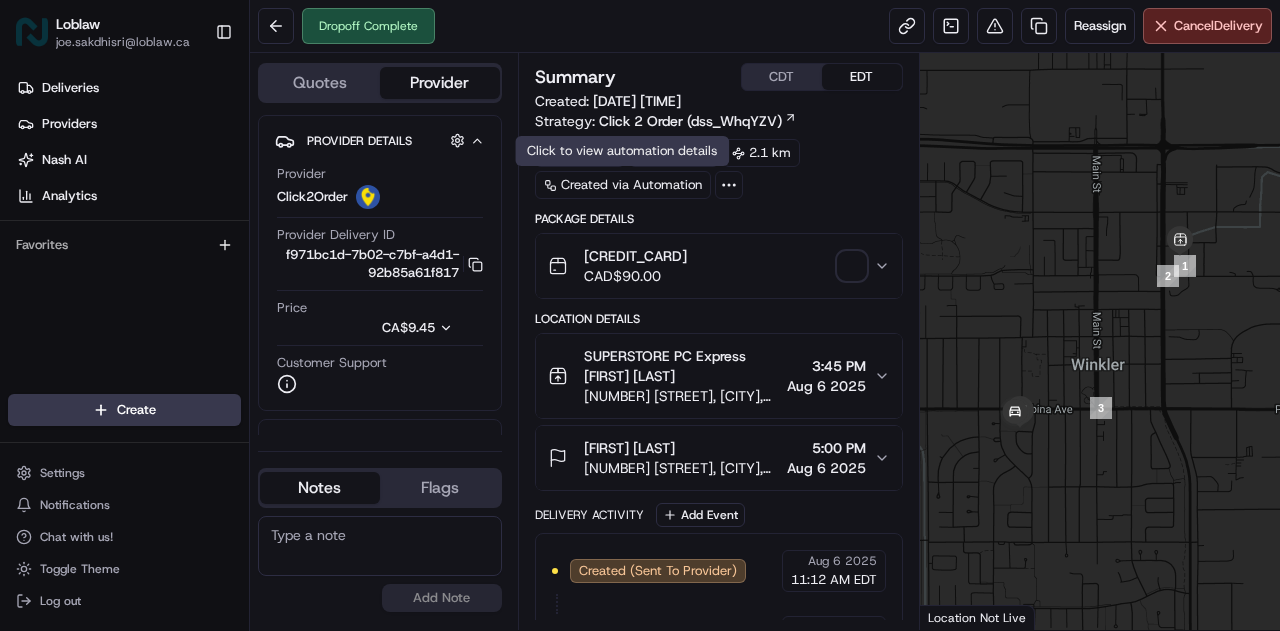 scroll, scrollTop: 0, scrollLeft: 0, axis: both 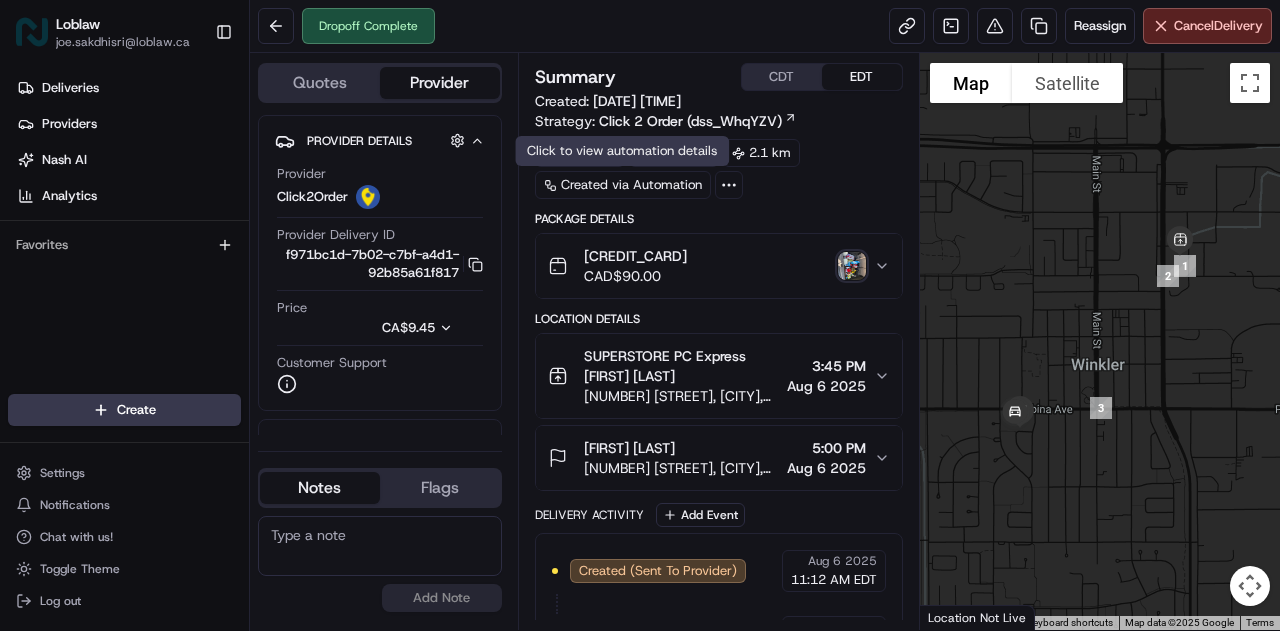 click at bounding box center [852, 266] 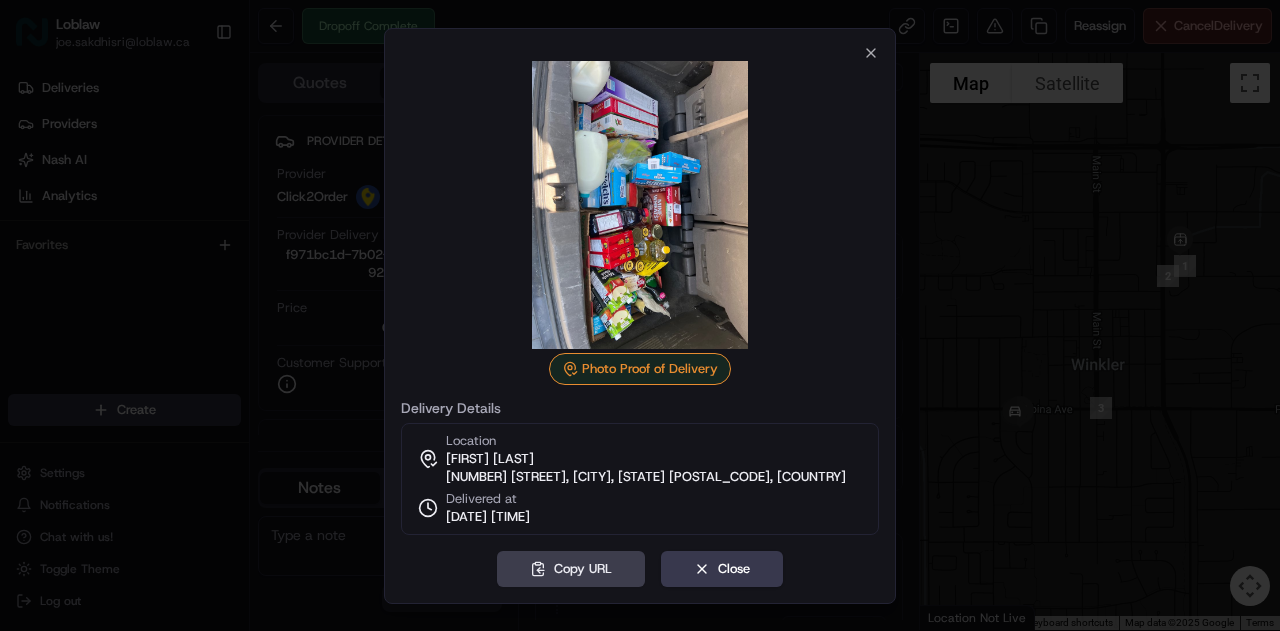 click at bounding box center [640, 205] 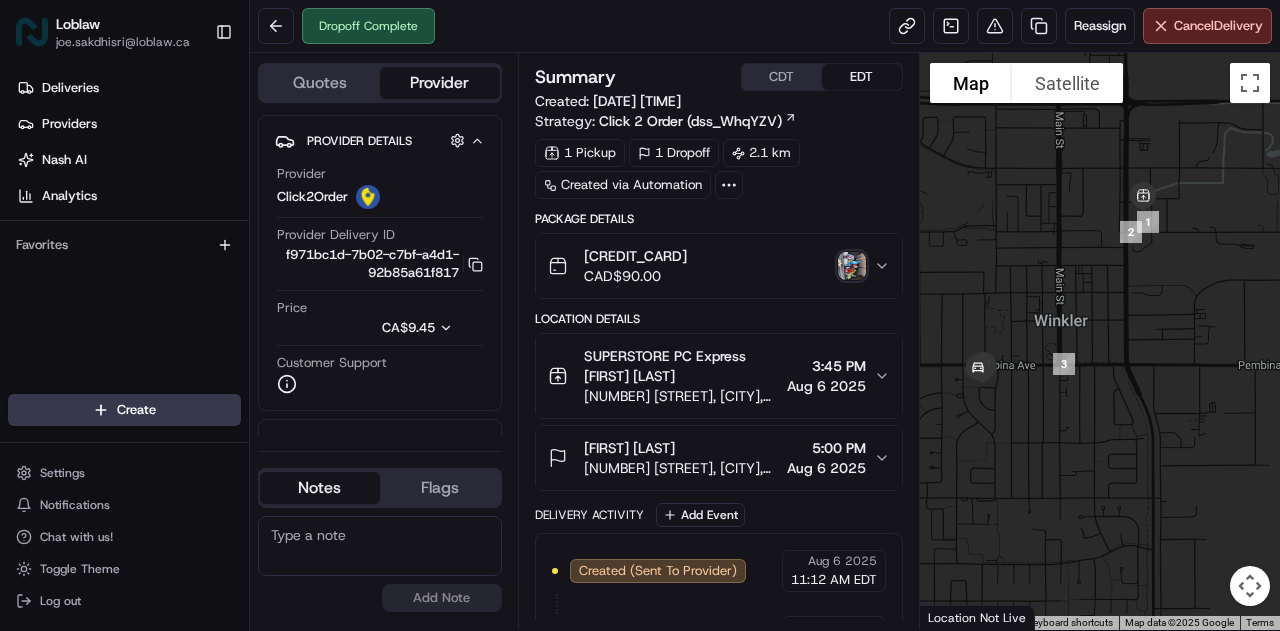 drag, startPoint x: 1117, startPoint y: 325, endPoint x: 1056, endPoint y: 240, distance: 104.62313 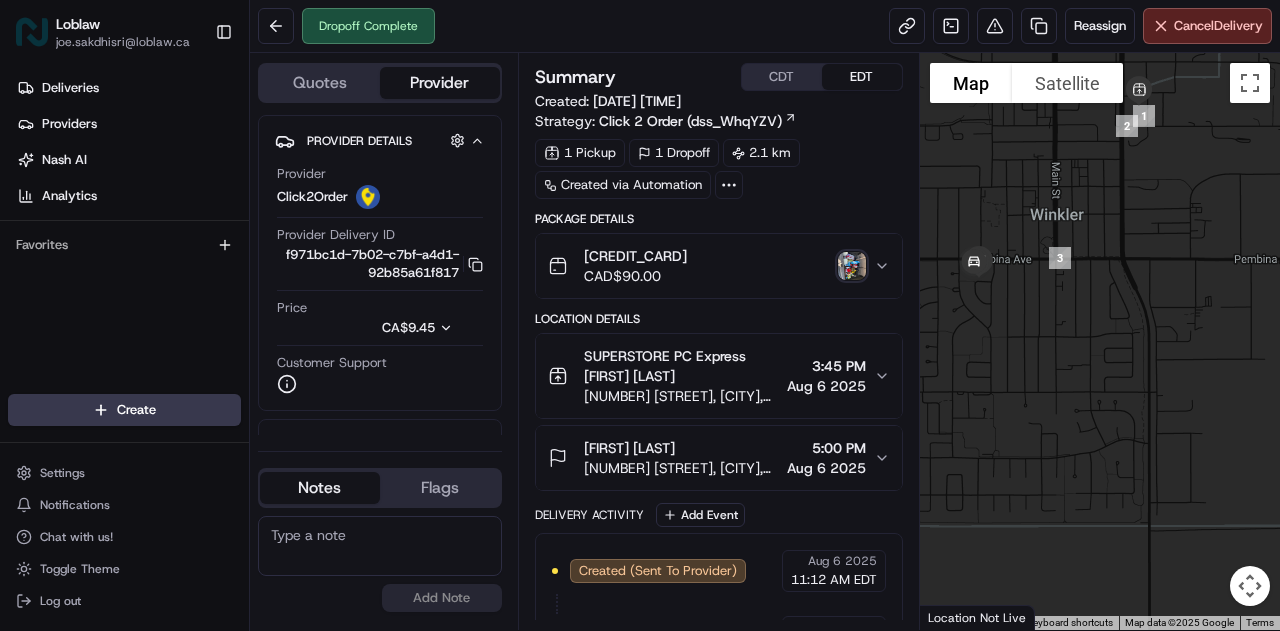 drag, startPoint x: 1076, startPoint y: 390, endPoint x: 1096, endPoint y: 429, distance: 43.829212 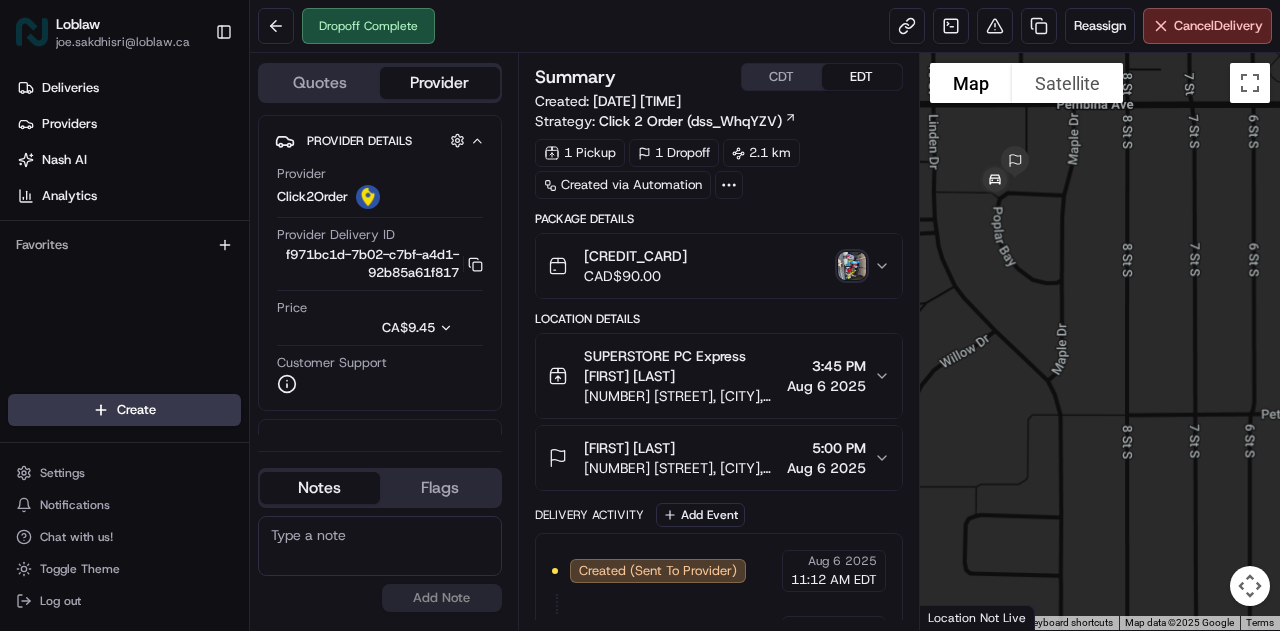 drag, startPoint x: 1051, startPoint y: 327, endPoint x: 1279, endPoint y: 424, distance: 247.77611 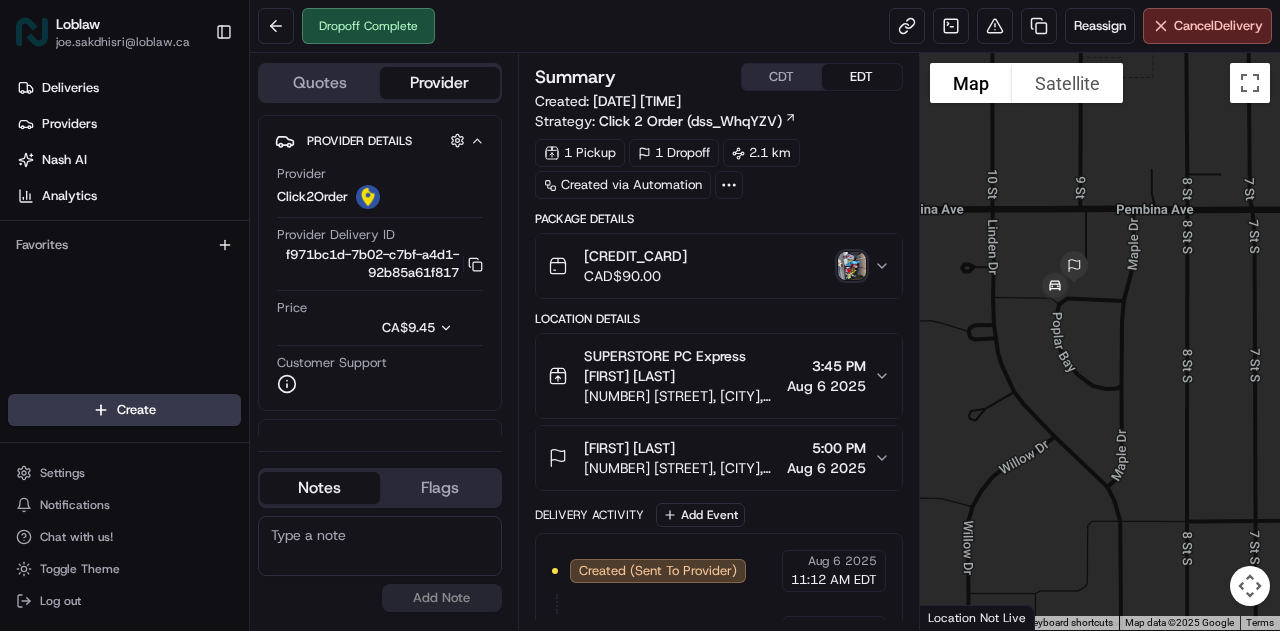 drag, startPoint x: 1038, startPoint y: 313, endPoint x: 1068, endPoint y: 398, distance: 90.13878 